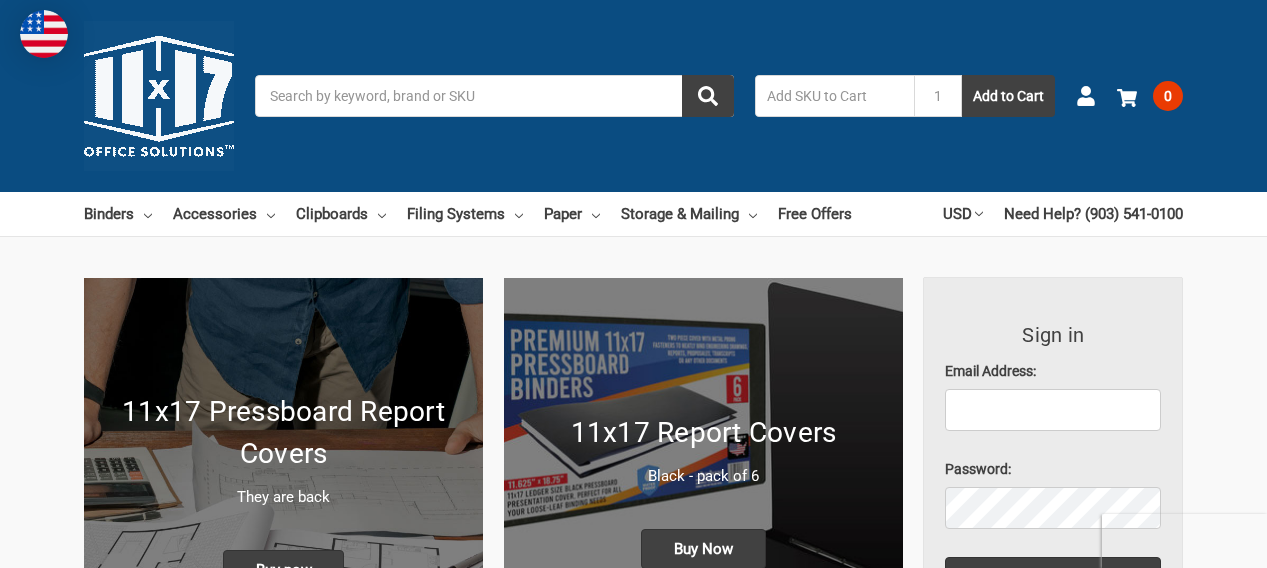 scroll, scrollTop: 0, scrollLeft: 0, axis: both 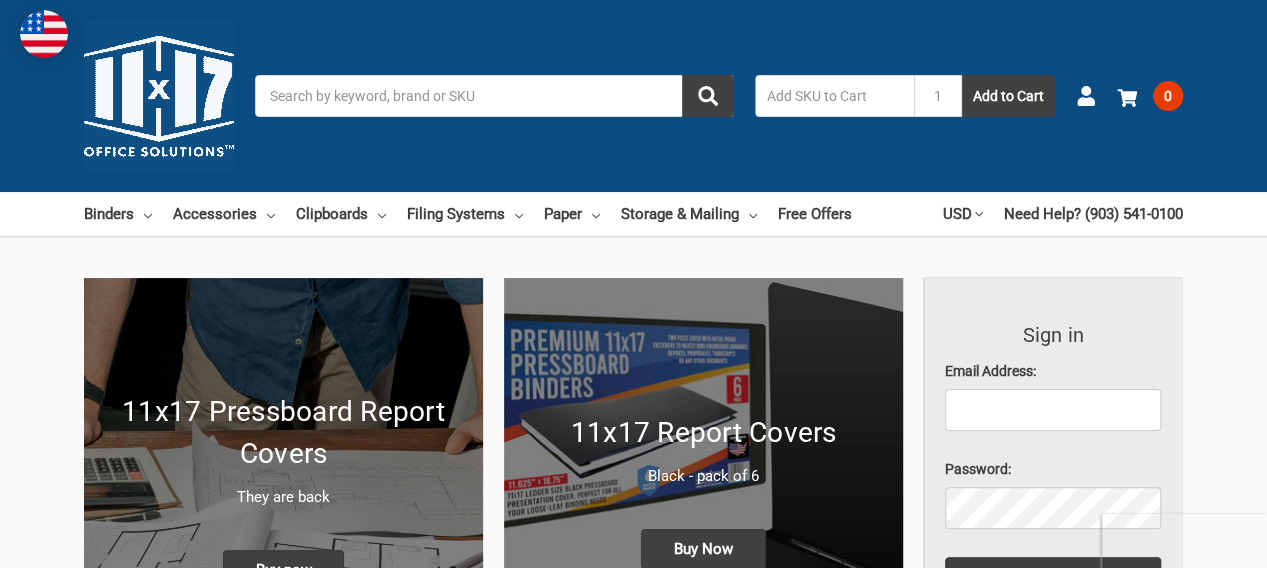 click on "Toggle menu
Search
1
Add to Cart
Account
0
Your Cart
Your Cart Is Empty.
Total Items: 0
Subtotal: $0.00
Grand total: $0.00
View Cart" at bounding box center [633, 3050] 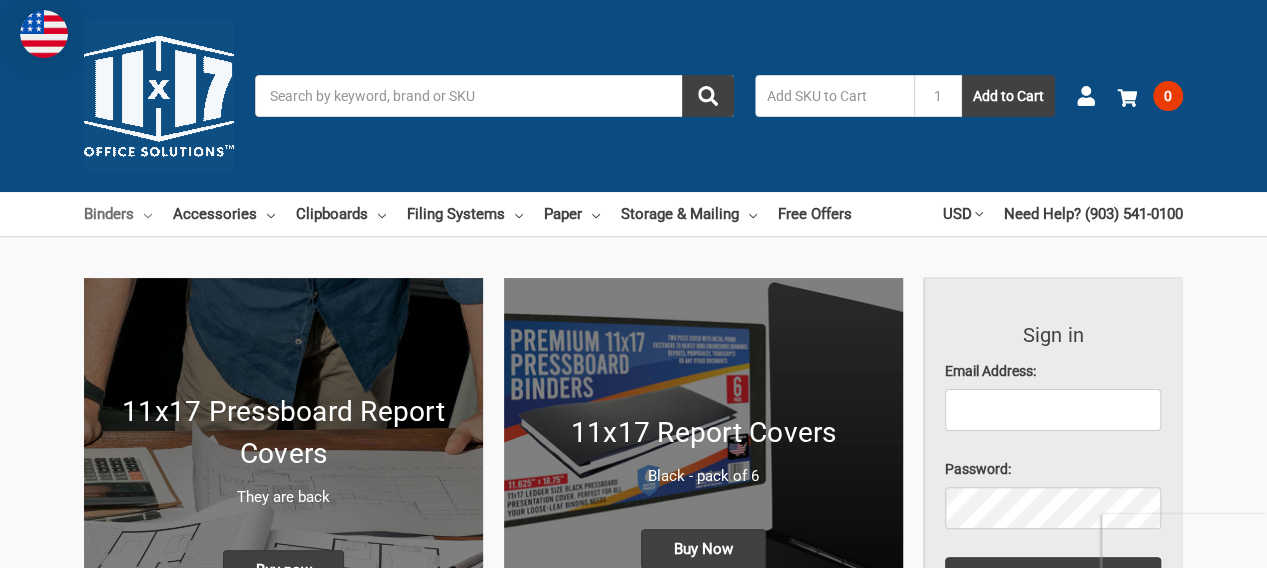 click on "Binders" at bounding box center (118, 214) 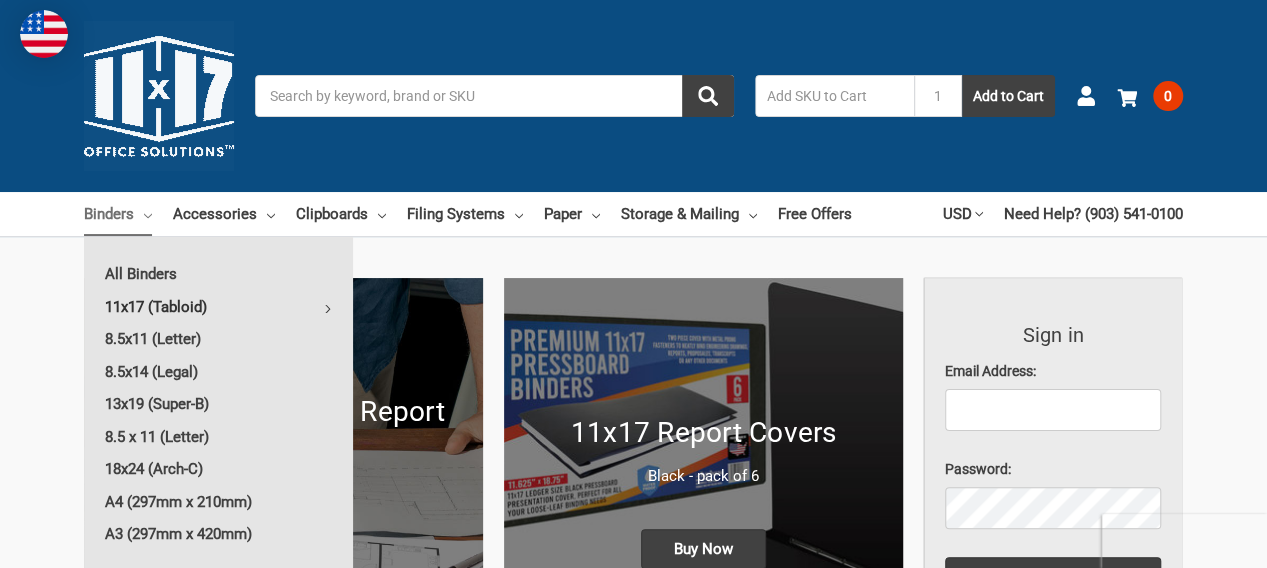 click on "11x17 (Tabloid)" at bounding box center [218, 307] 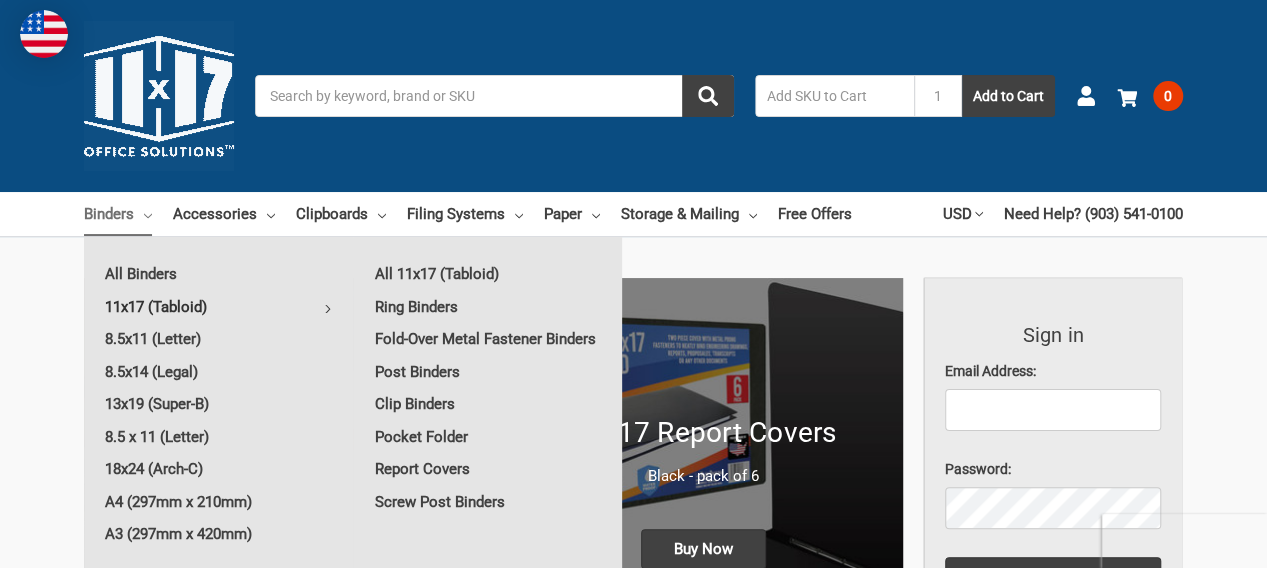 click on "Search" at bounding box center (494, 96) 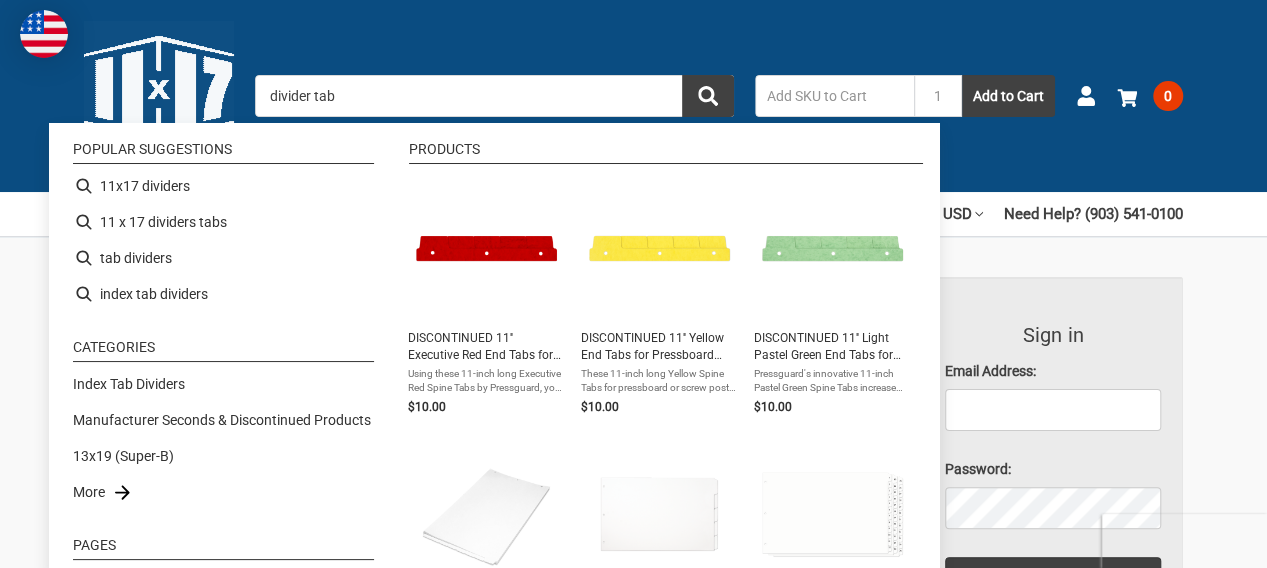 type on "divider tabs" 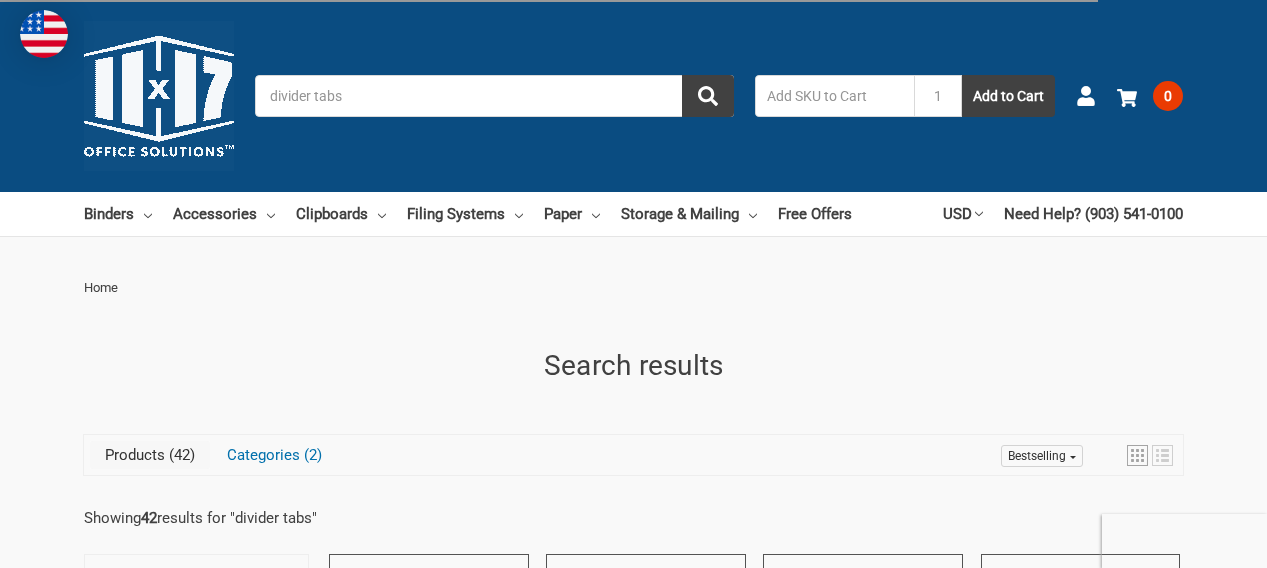 scroll, scrollTop: 0, scrollLeft: 0, axis: both 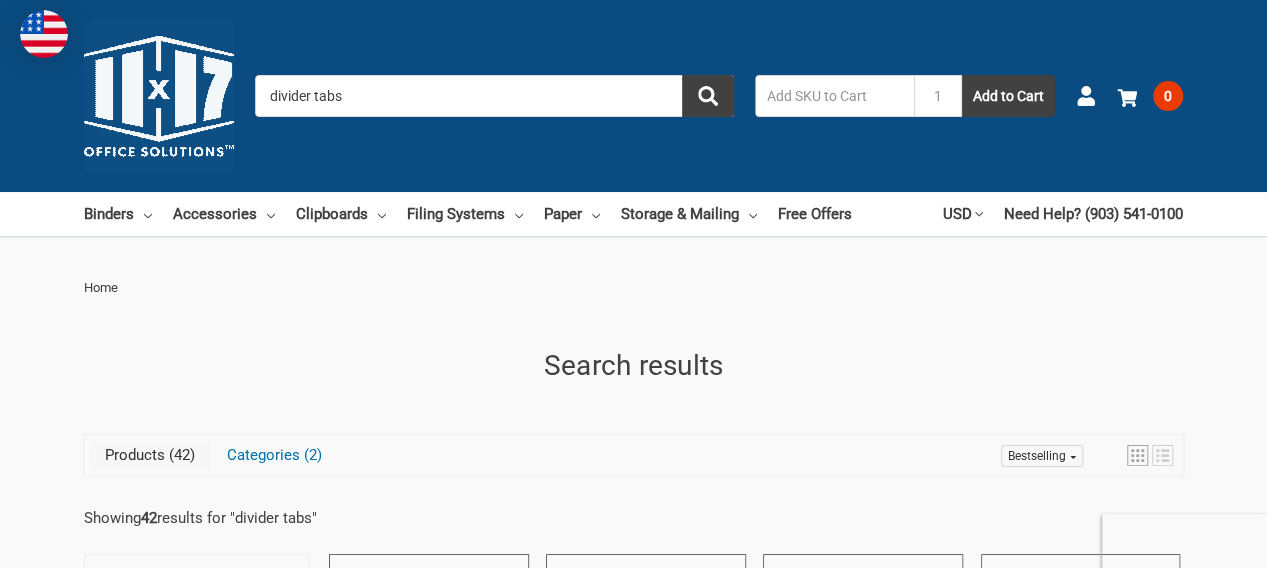 click on "divider tabs" at bounding box center (494, 96) 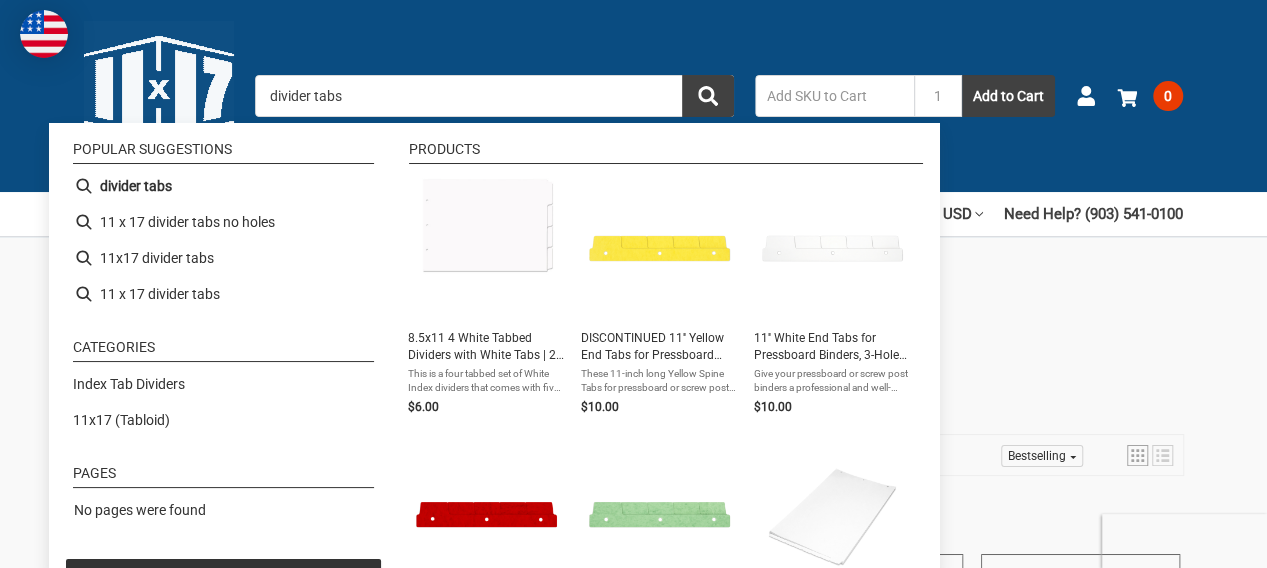 click on "divider tabs" at bounding box center (494, 96) 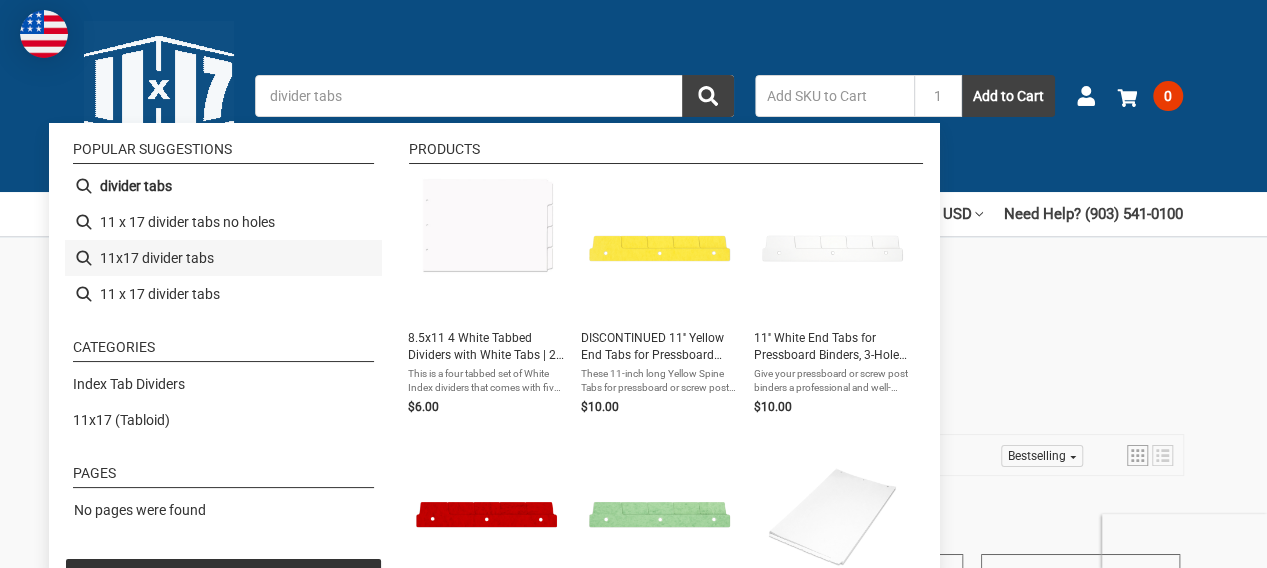 click on "11x17 divider tabs" at bounding box center [223, 258] 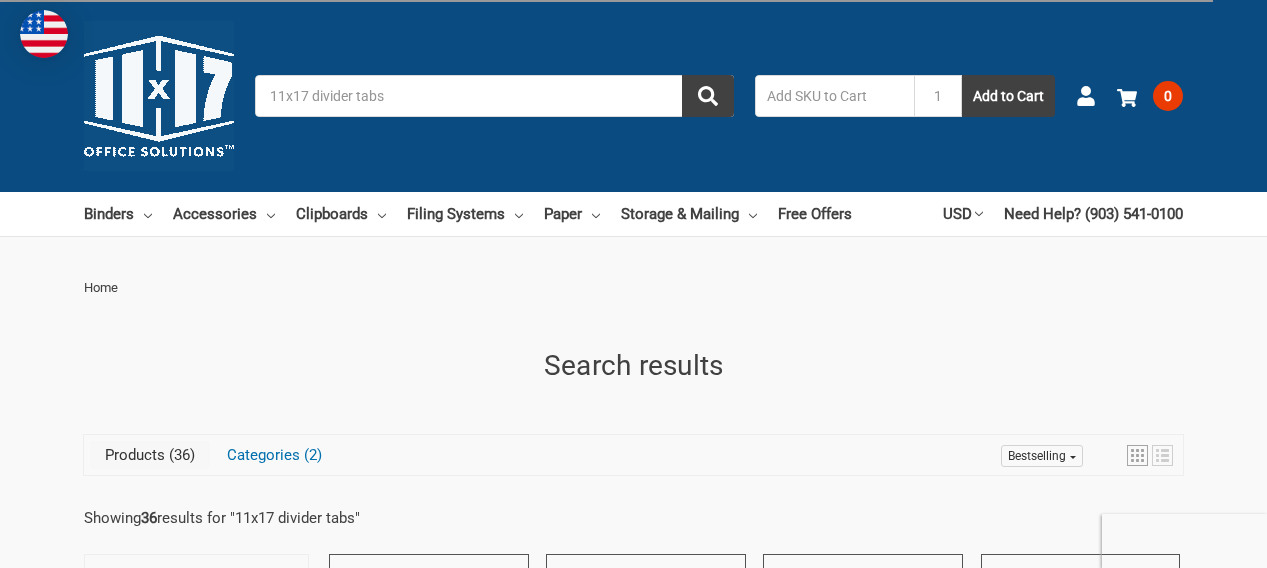 scroll, scrollTop: 0, scrollLeft: 0, axis: both 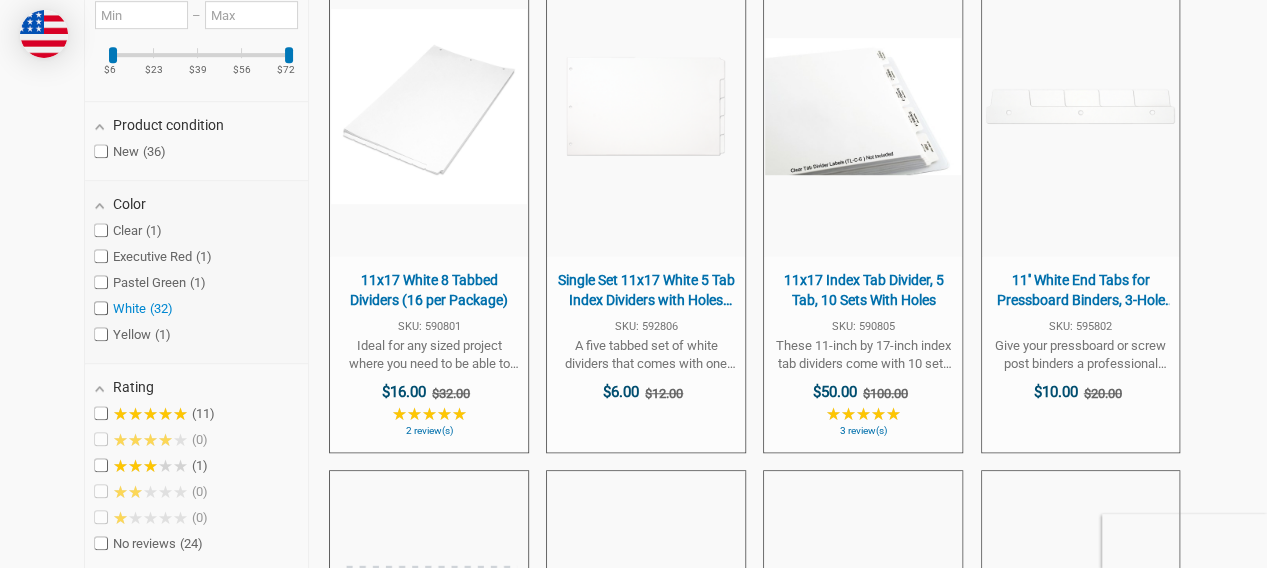 click at bounding box center [101, 308] 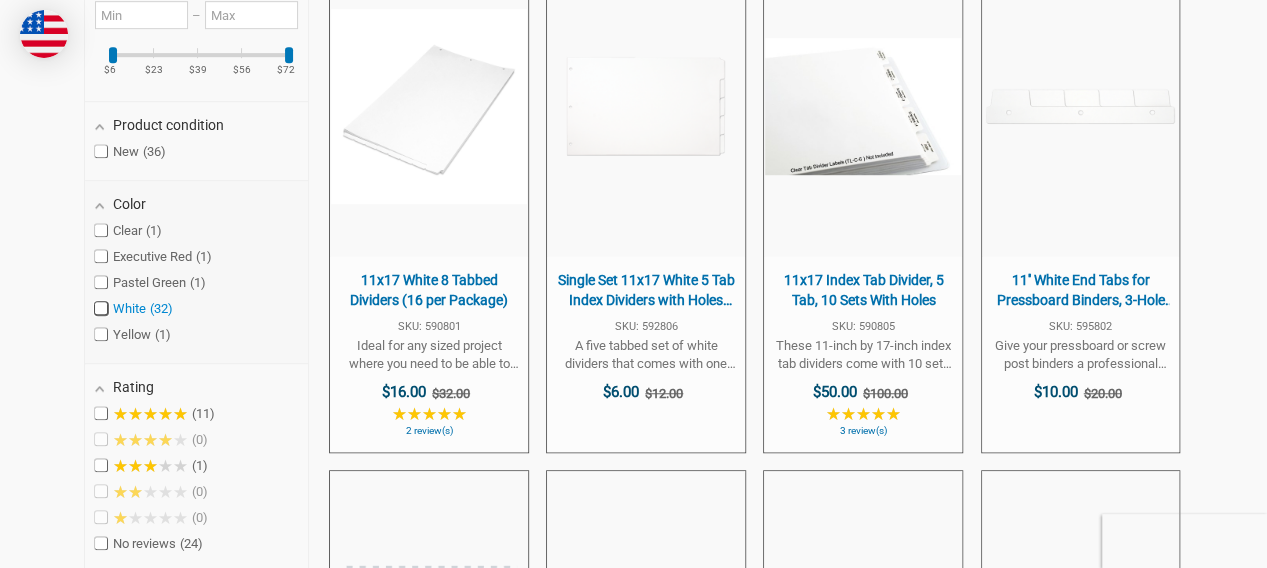 click on "White 32" at bounding box center (101, 308) 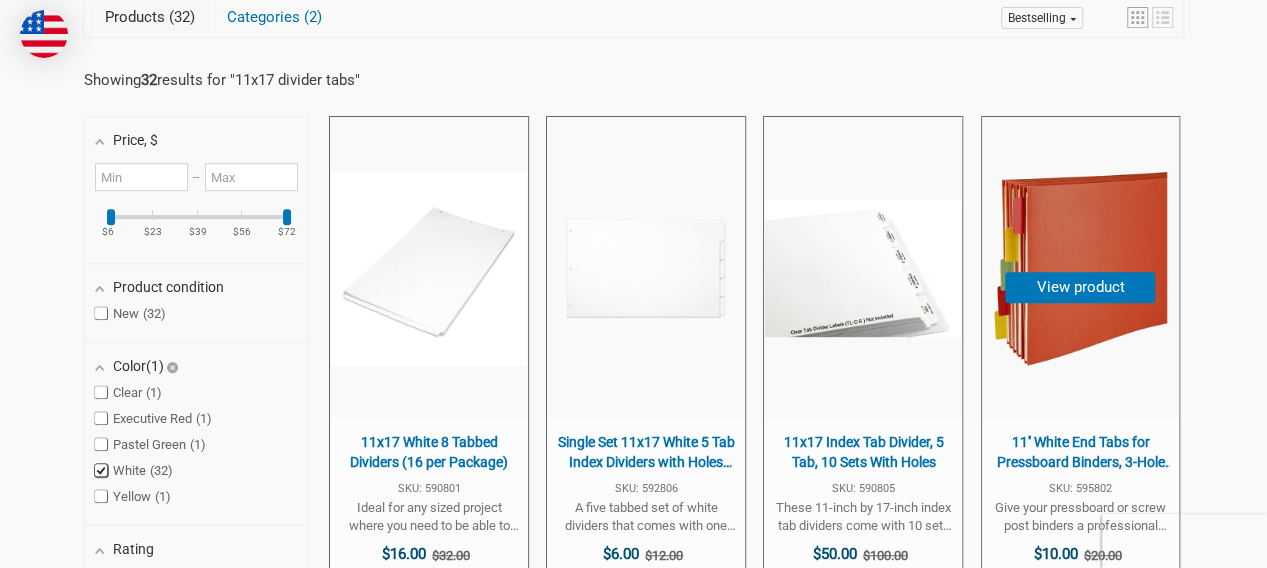 scroll, scrollTop: 544, scrollLeft: 0, axis: vertical 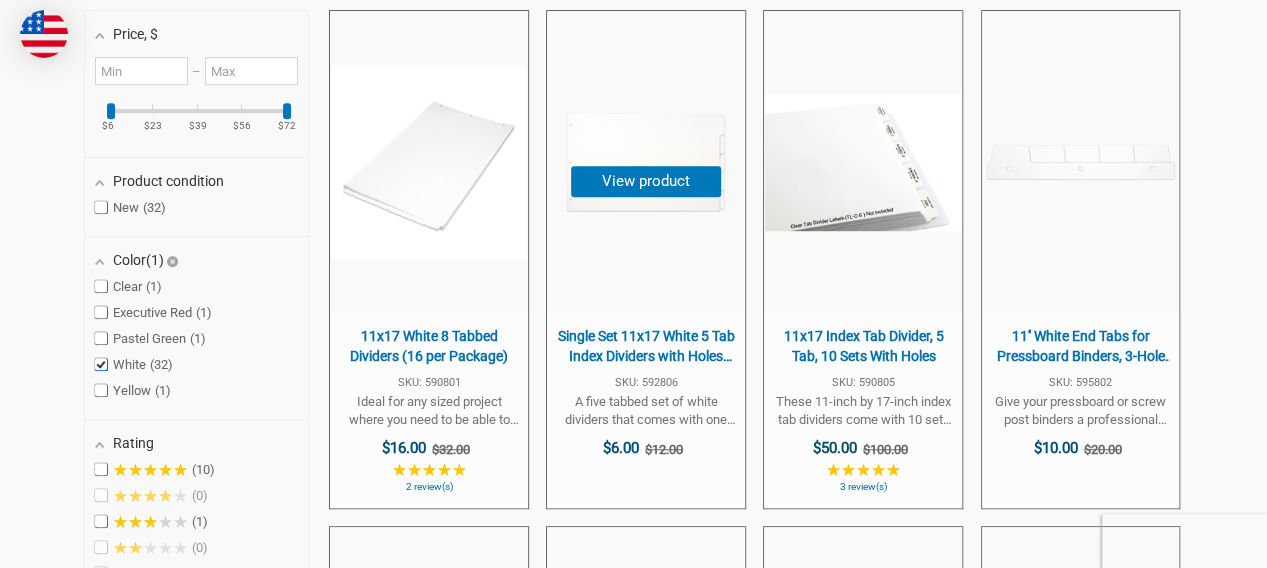 click on "Single Set 11x17 White 5 Tab Index Dividers with Holes Extra Long" at bounding box center (646, 346) 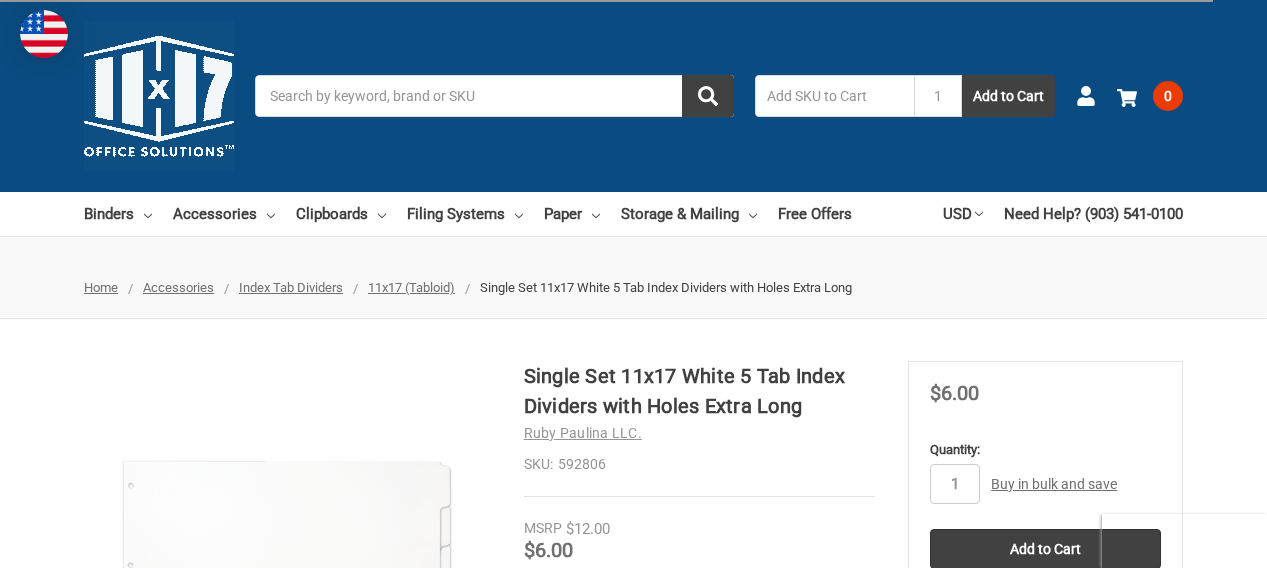 scroll, scrollTop: 200, scrollLeft: 0, axis: vertical 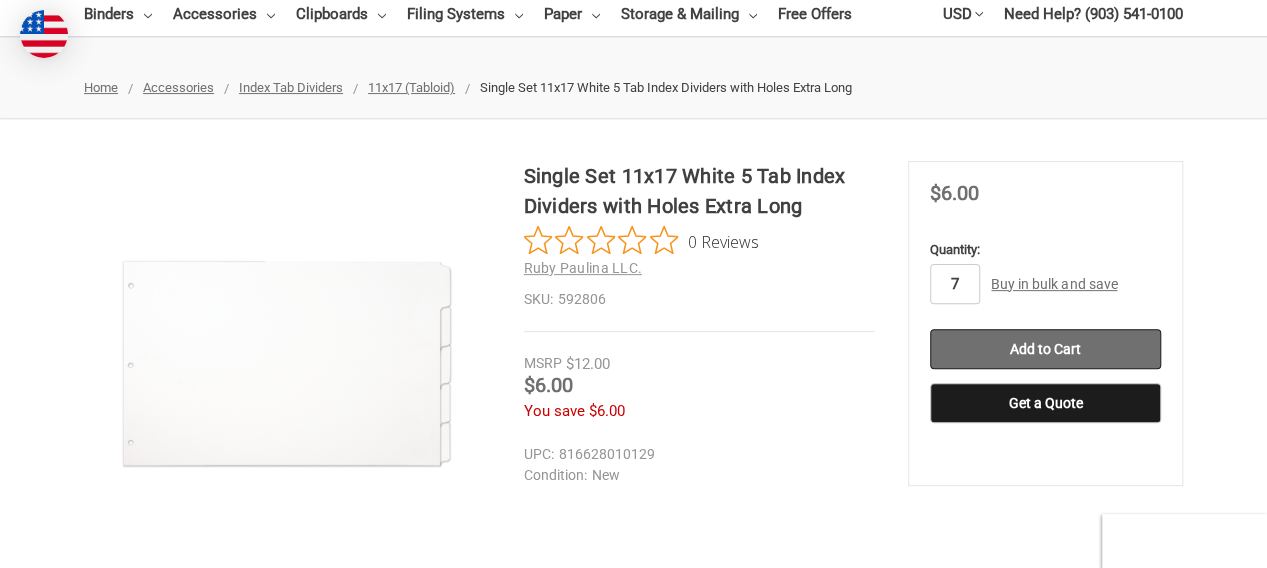 type on "7" 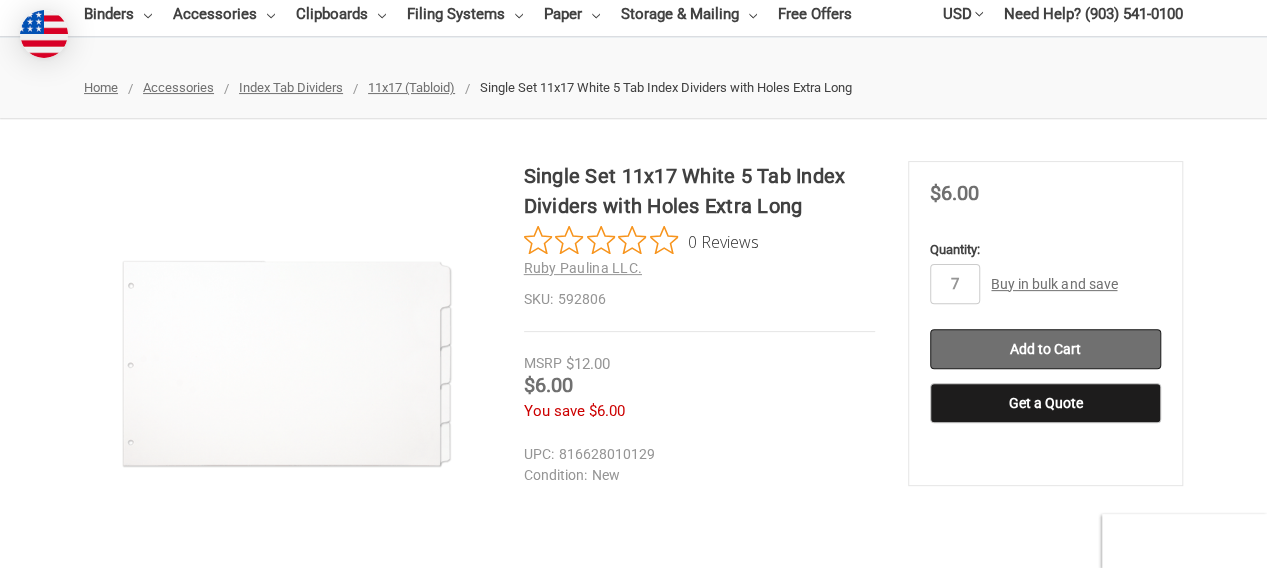 click on "Add to Cart" at bounding box center (1045, 349) 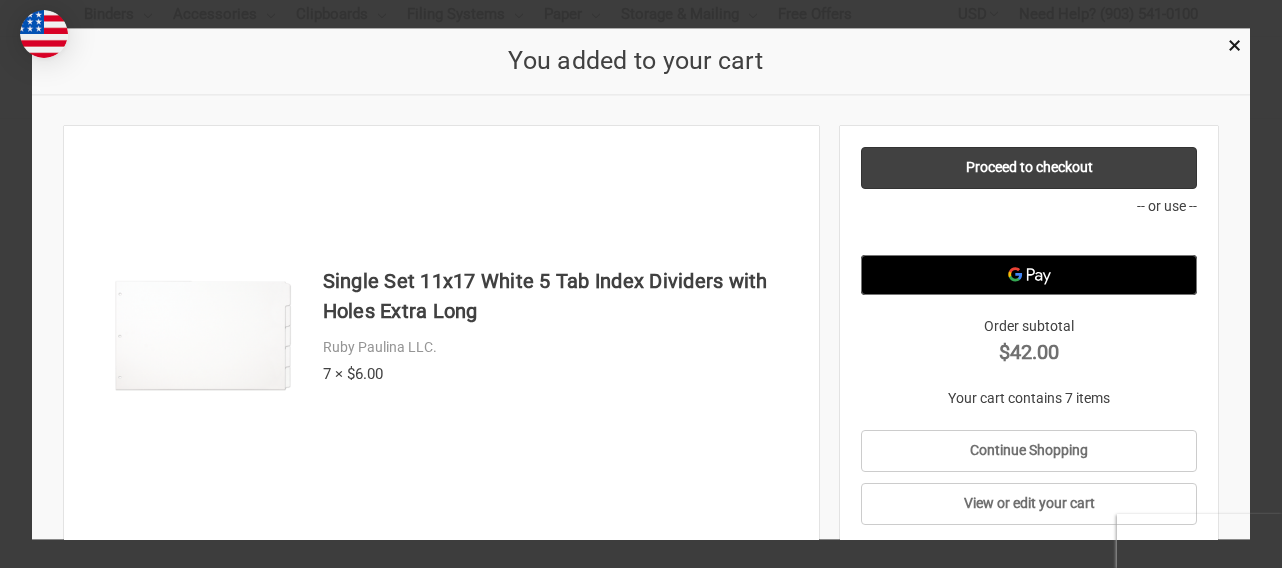 click on "Proceed to checkout
-- or use --
-- or use --
Order subtotal
$42.00
Your cart contains 7 items
Continue Shopping
View or edit your cart" at bounding box center (1029, 336) 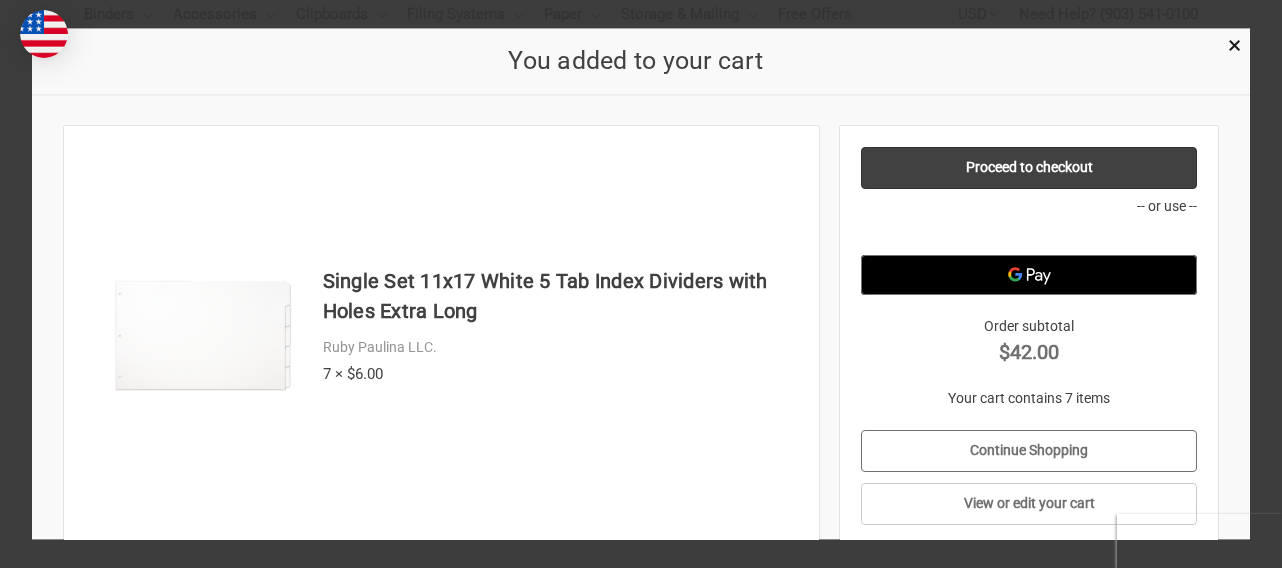 click on "Continue Shopping" at bounding box center (1029, 451) 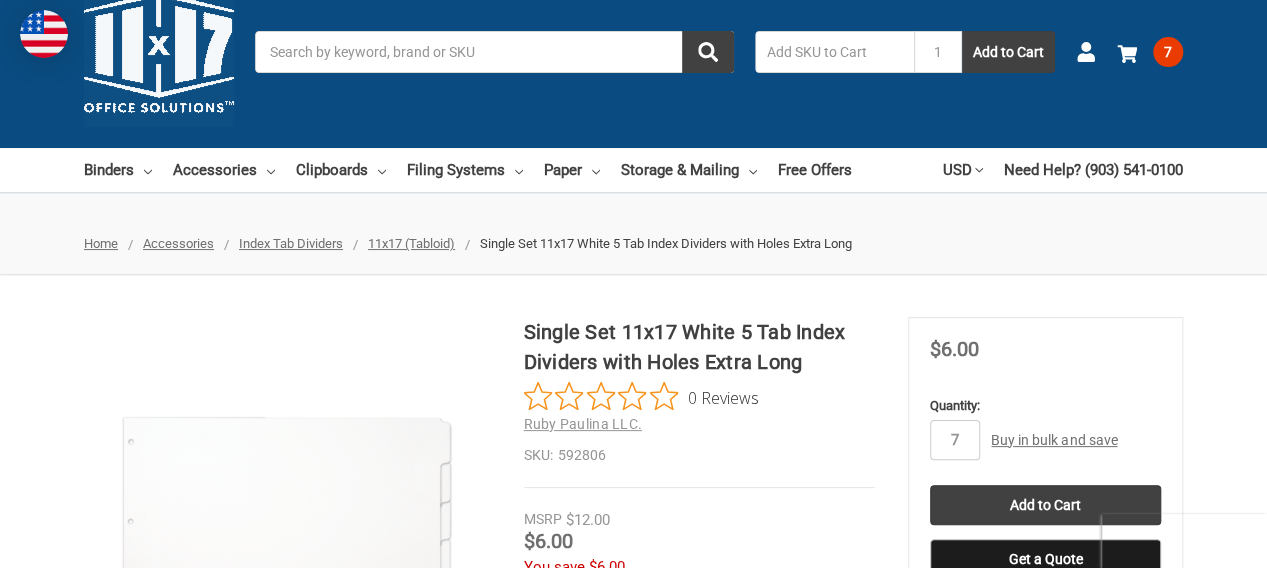 scroll, scrollTop: 0, scrollLeft: 0, axis: both 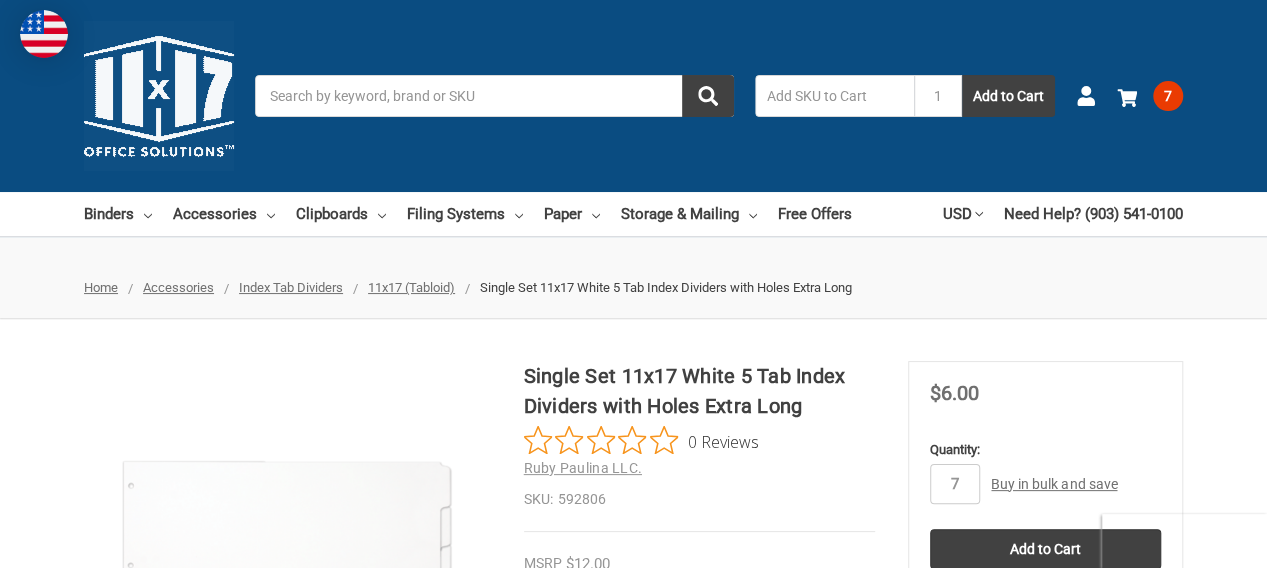 click on "Search" at bounding box center (494, 96) 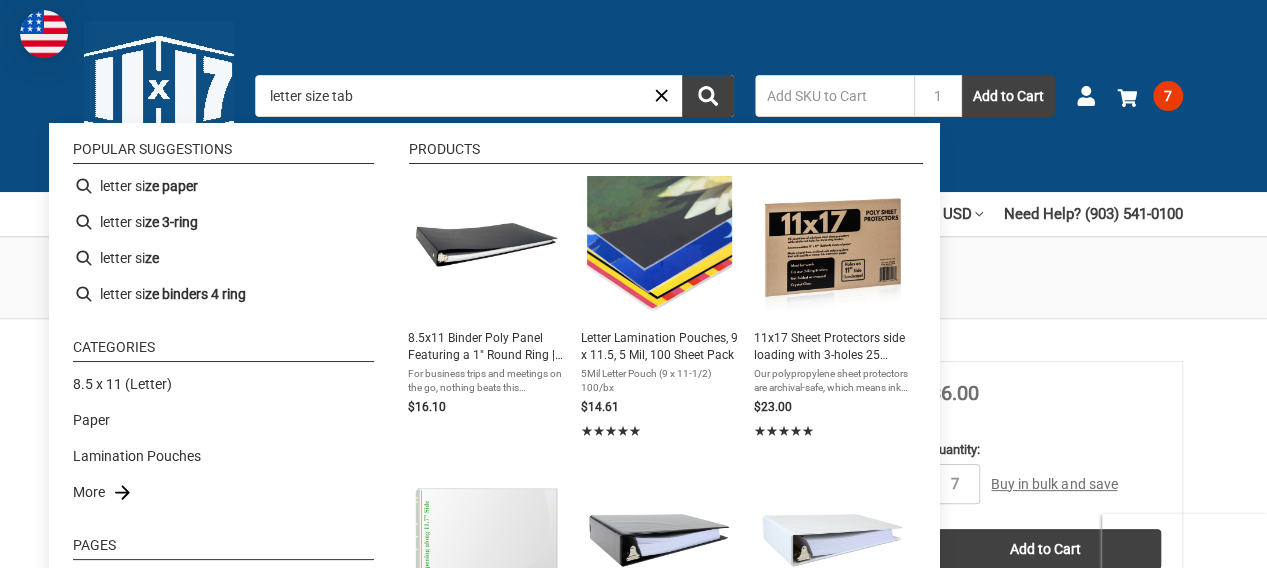 type on "letter size tabs" 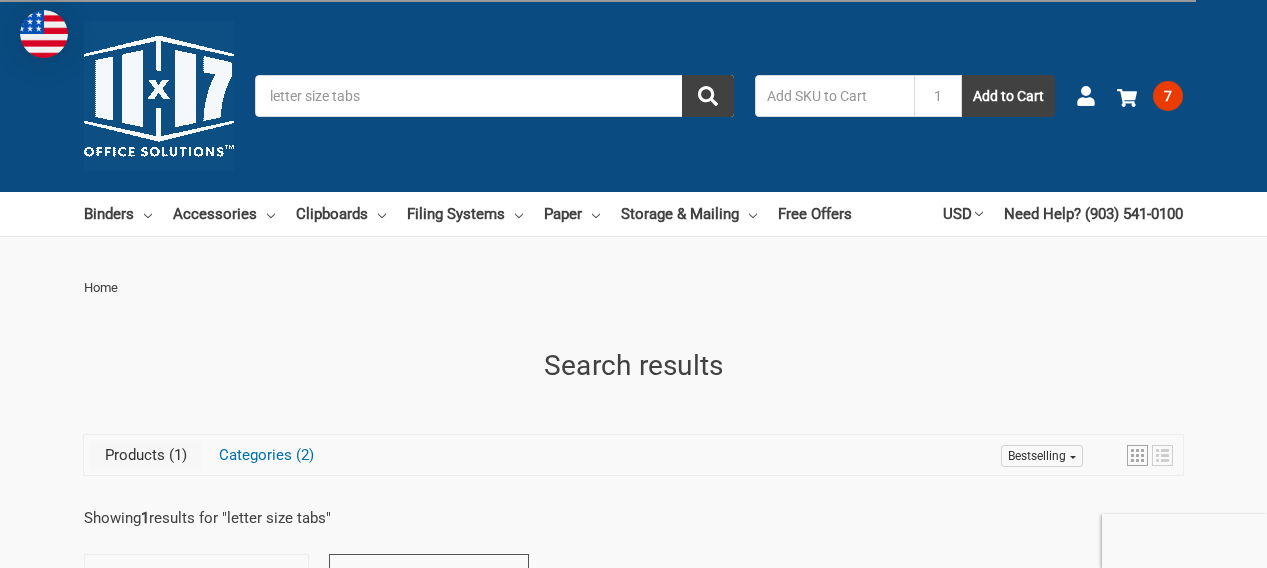 scroll, scrollTop: 0, scrollLeft: 0, axis: both 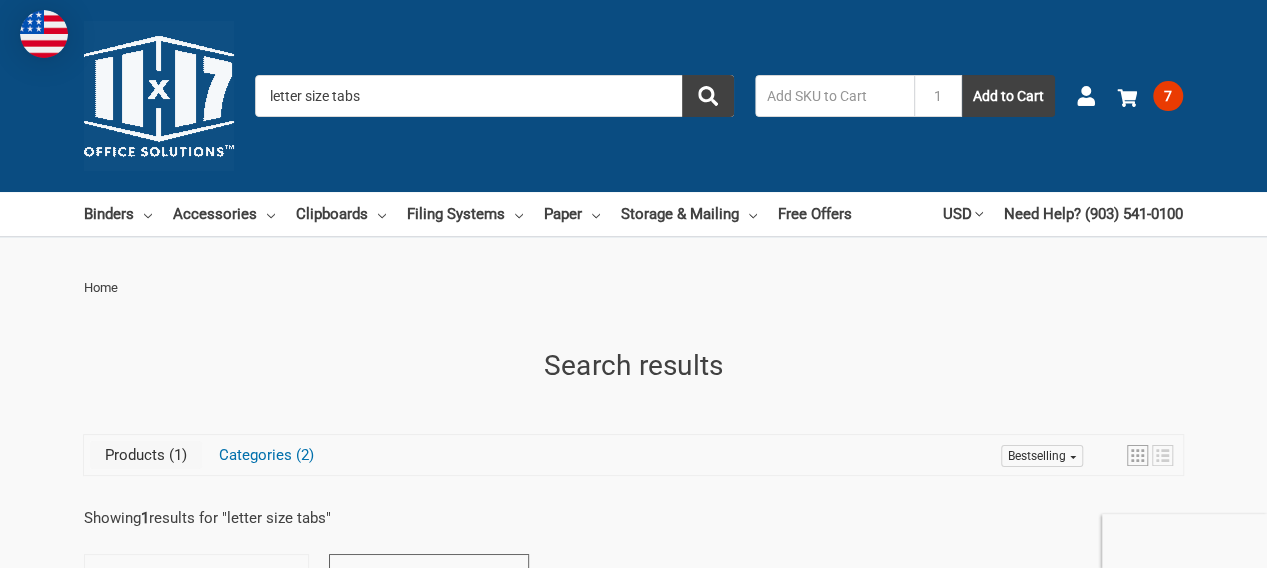 click on "letter size tabs" at bounding box center [494, 96] 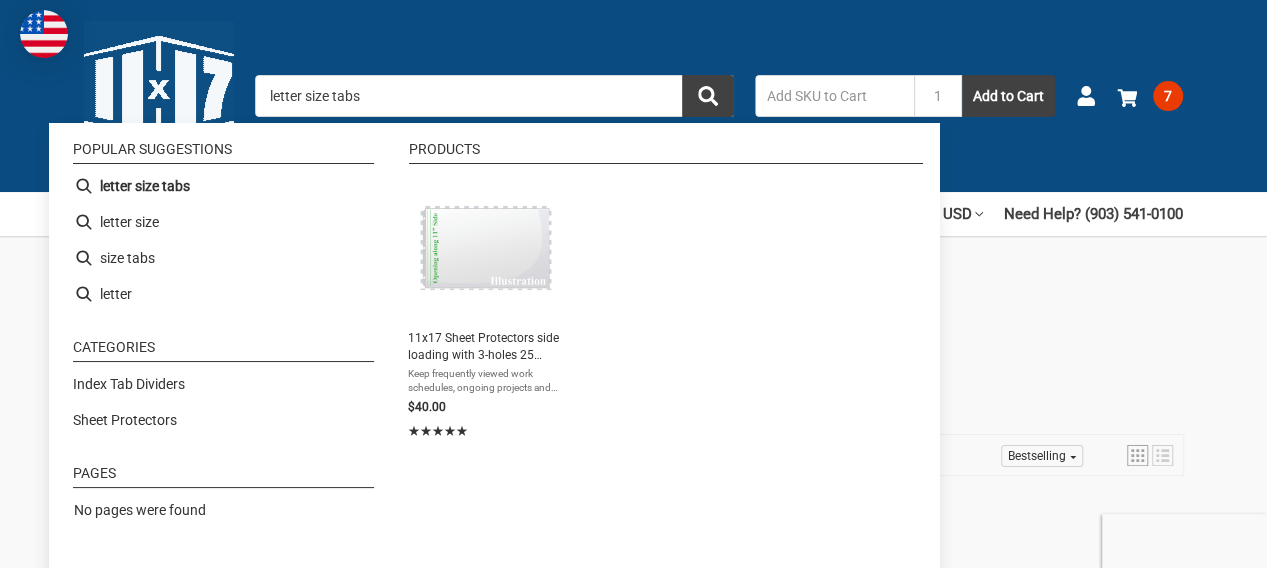 drag, startPoint x: 260, startPoint y: 93, endPoint x: 431, endPoint y: 97, distance: 171.04678 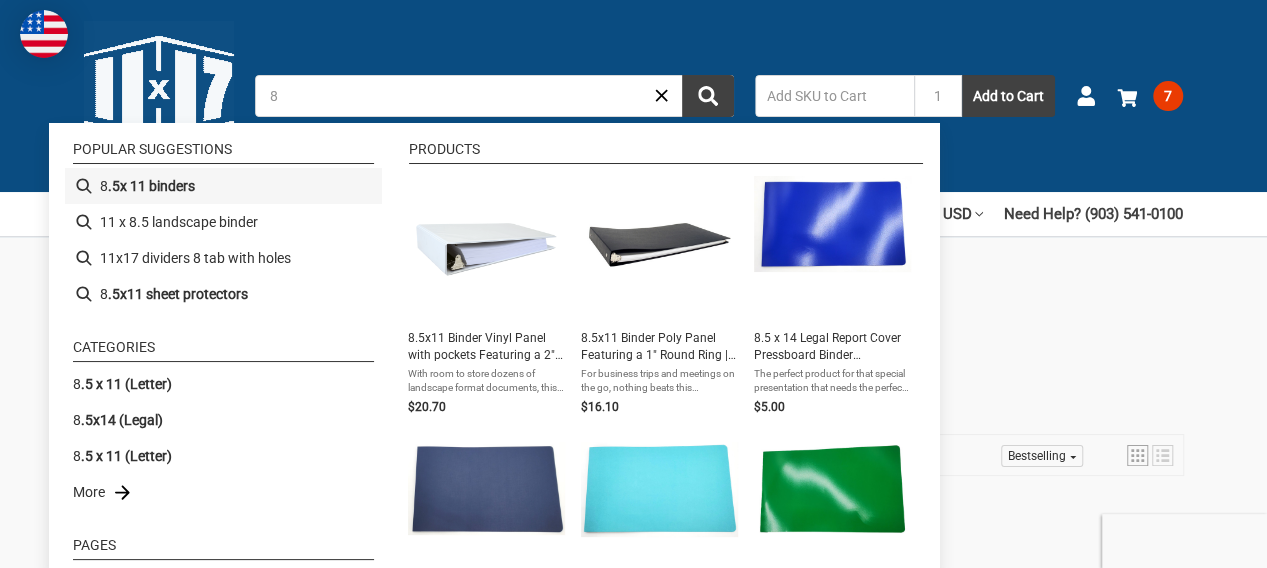 click on ".5x 11 binders" at bounding box center (151, 186) 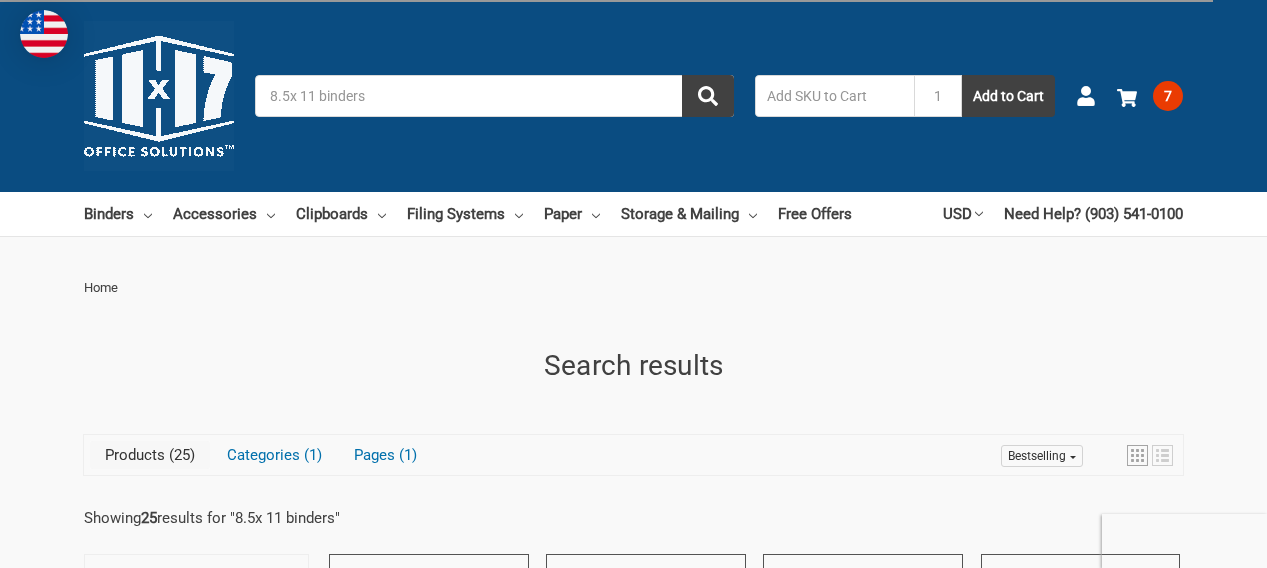 scroll, scrollTop: 0, scrollLeft: 0, axis: both 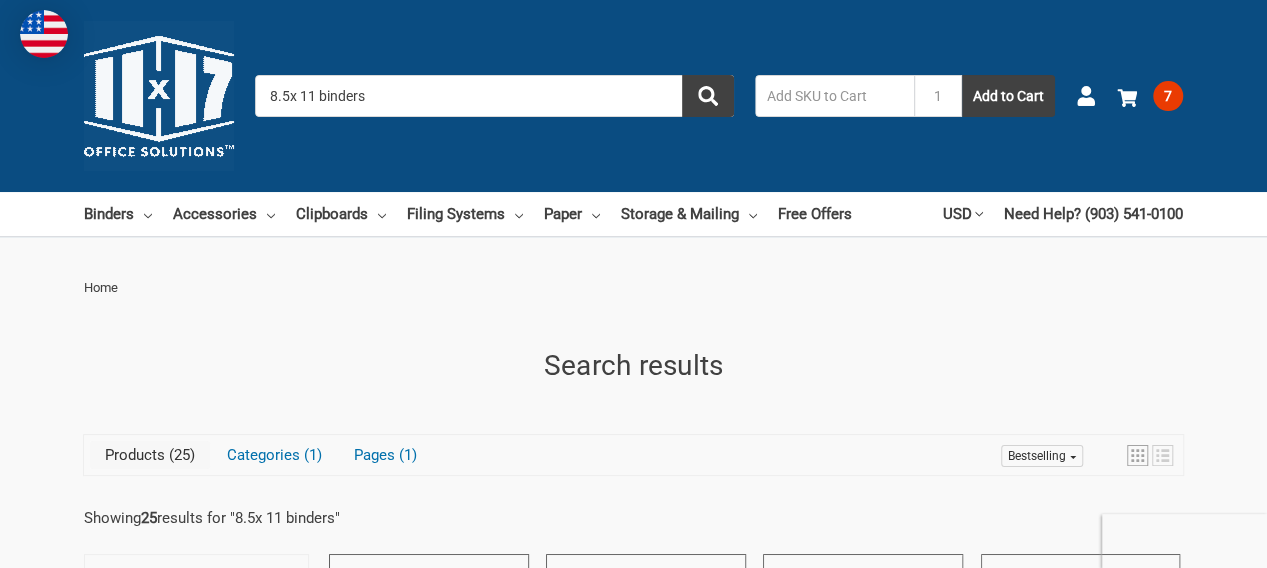 click on "8.5x 11 binders" at bounding box center (494, 96) 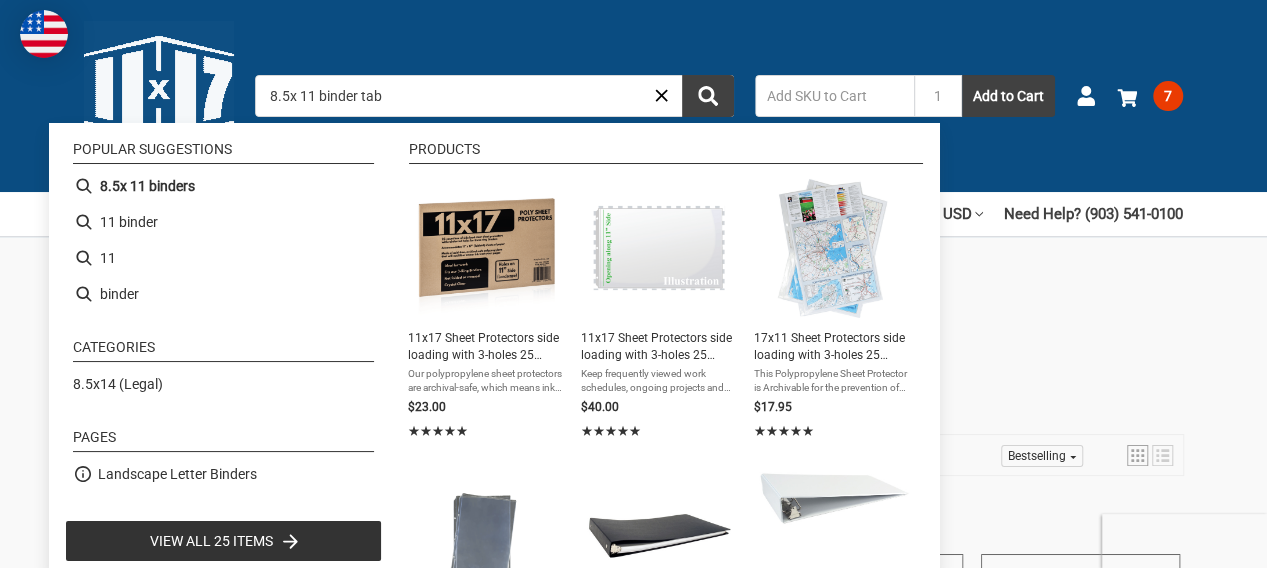 type on "8.5x 11 binder tabs" 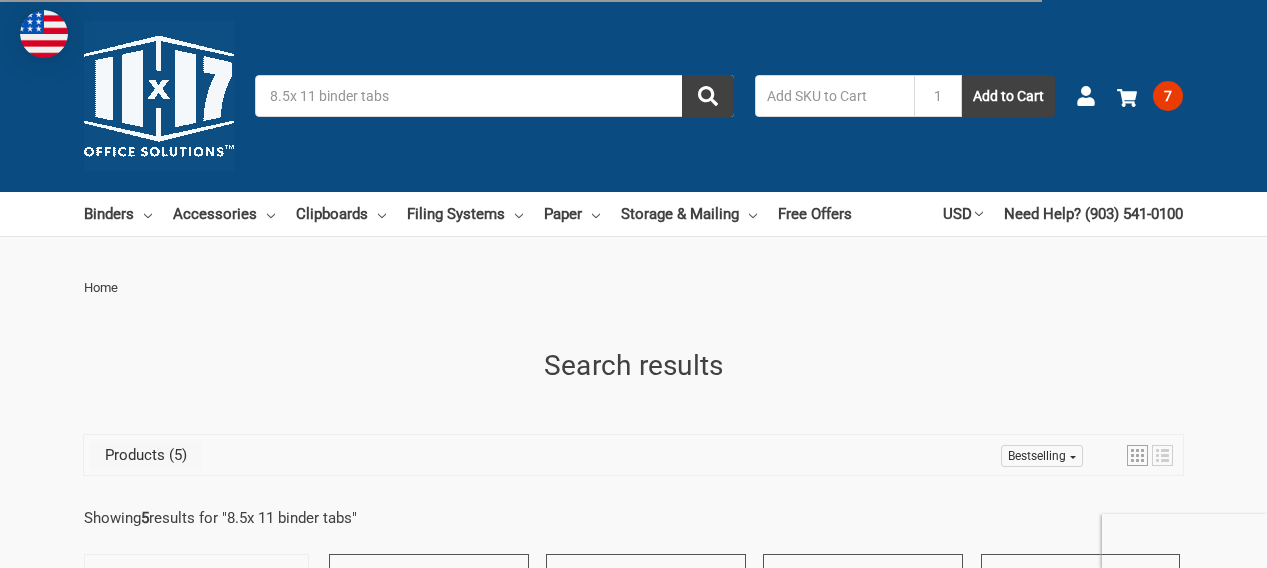 scroll, scrollTop: 0, scrollLeft: 0, axis: both 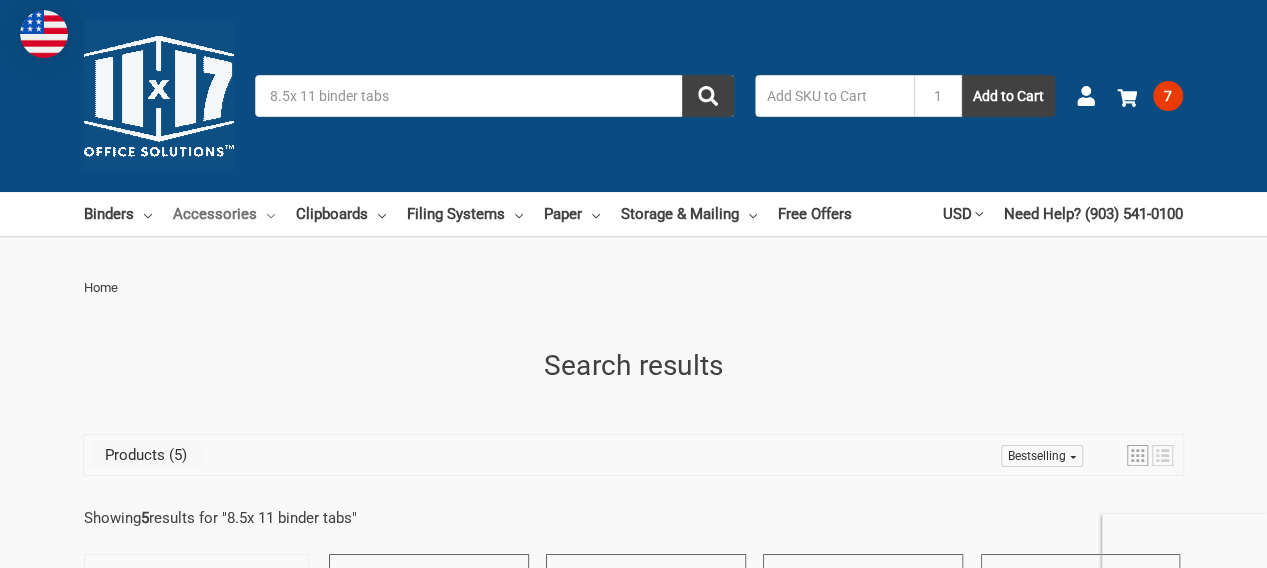 click on "Accessories" at bounding box center [224, 214] 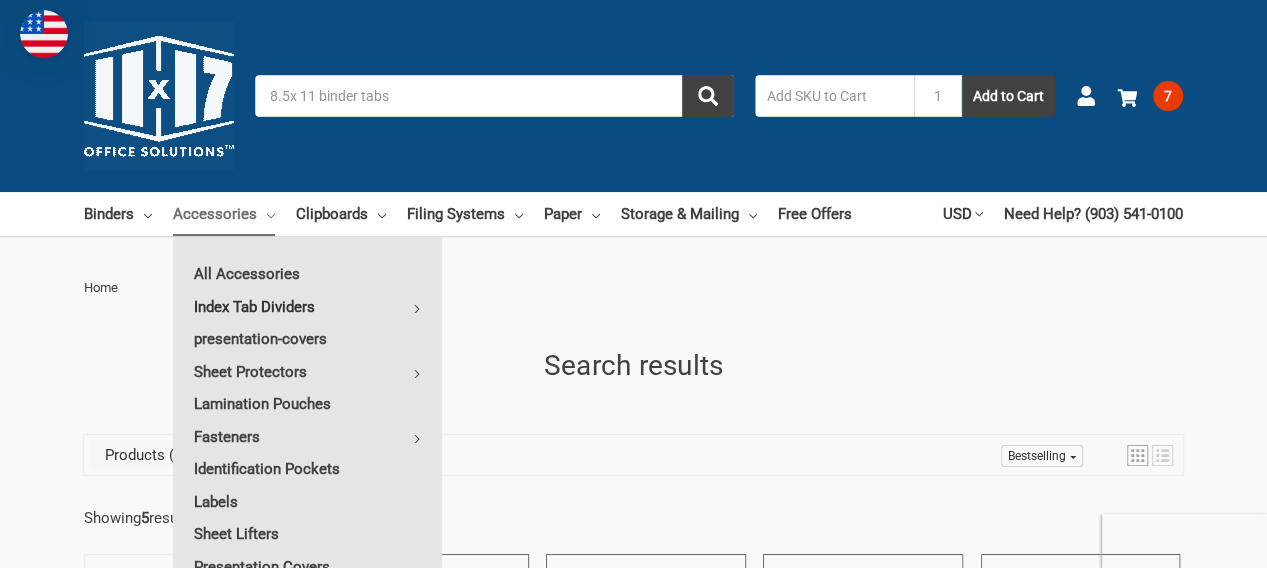 click on "Index Tab Dividers" at bounding box center [307, 307] 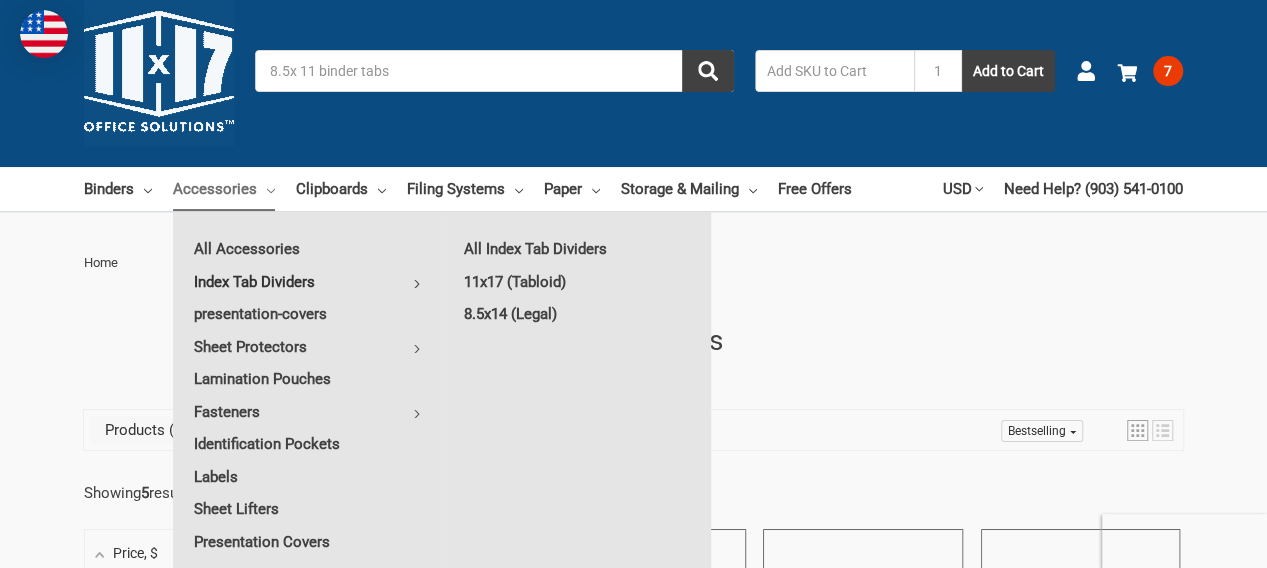 scroll, scrollTop: 0, scrollLeft: 0, axis: both 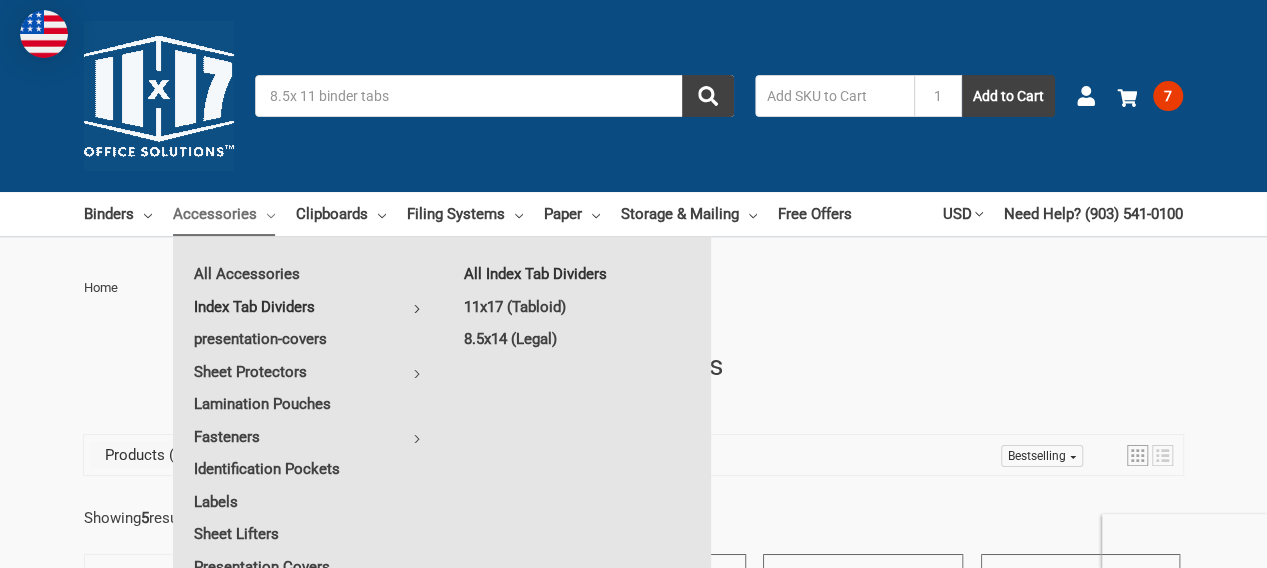 click on "All Index Tab Dividers" at bounding box center (577, 274) 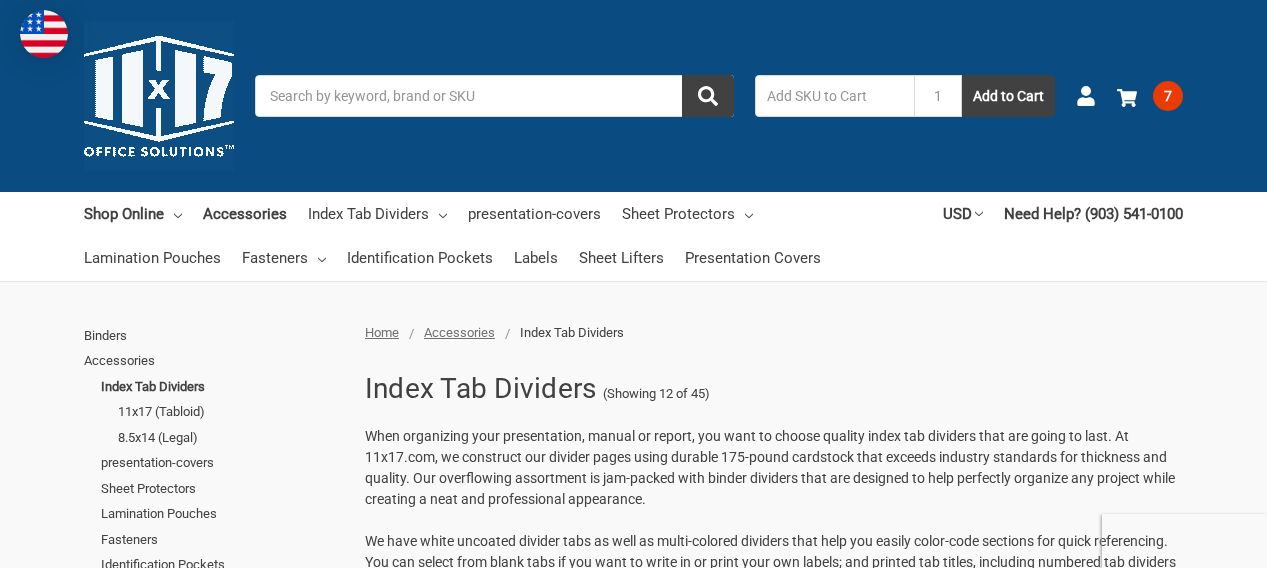 scroll, scrollTop: 0, scrollLeft: 0, axis: both 